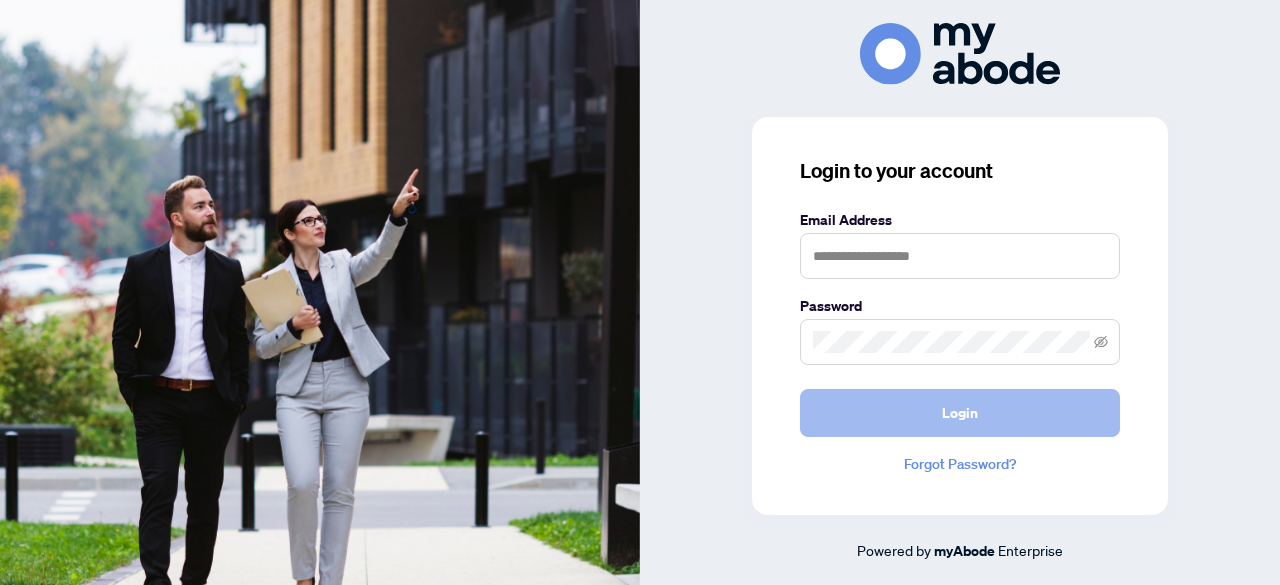 scroll, scrollTop: 0, scrollLeft: 0, axis: both 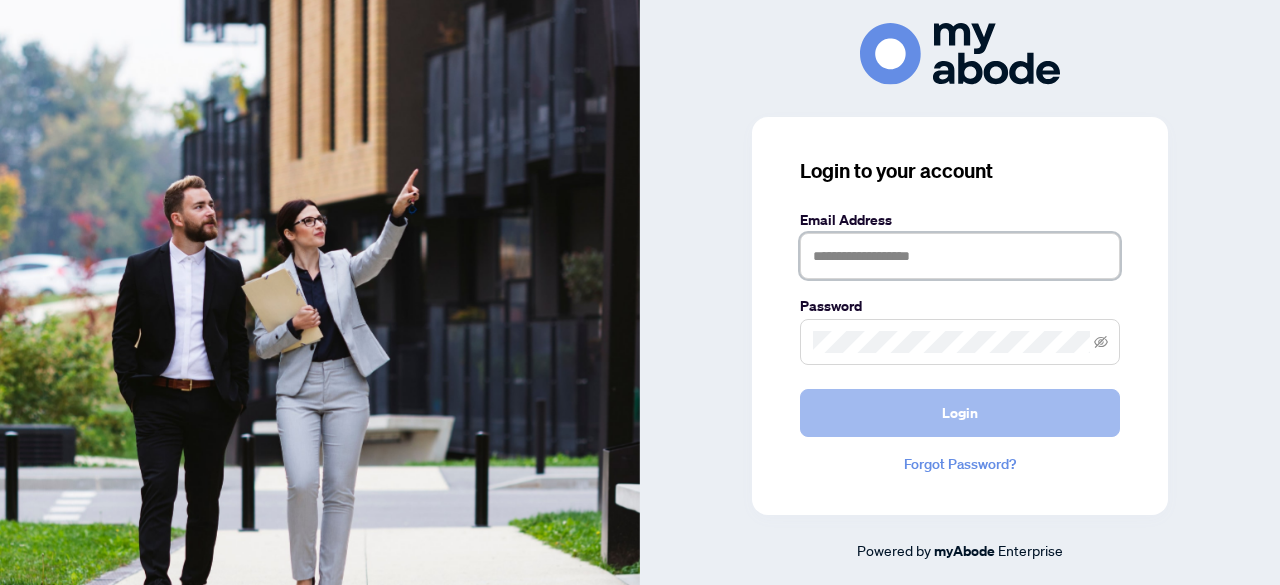 type on "**********" 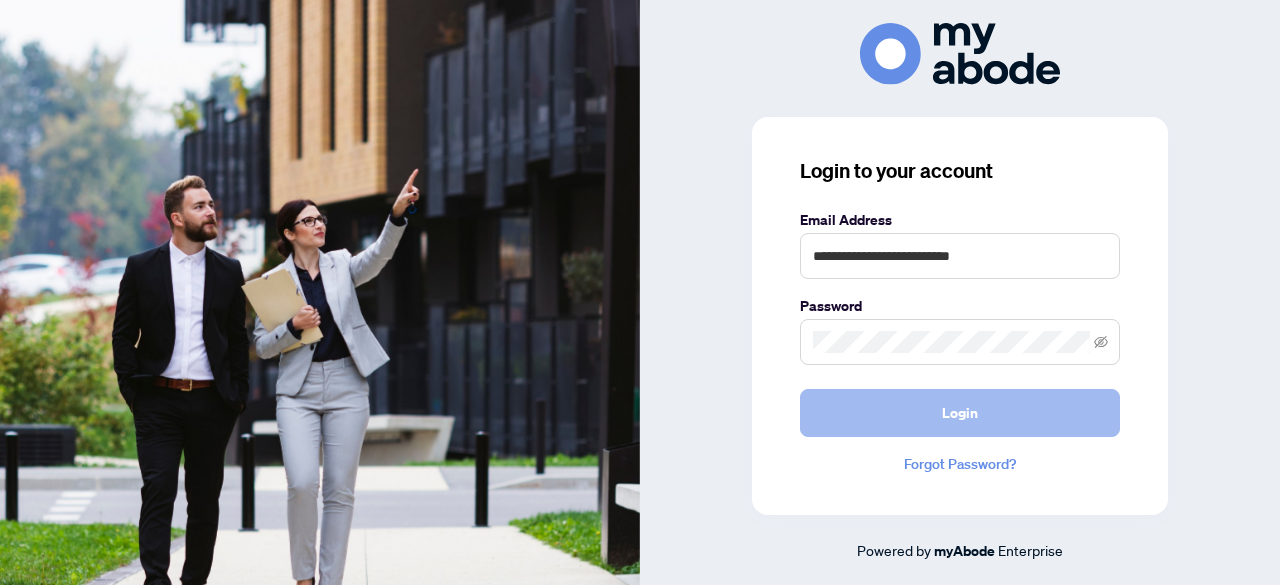 click on "Login" at bounding box center [960, 413] 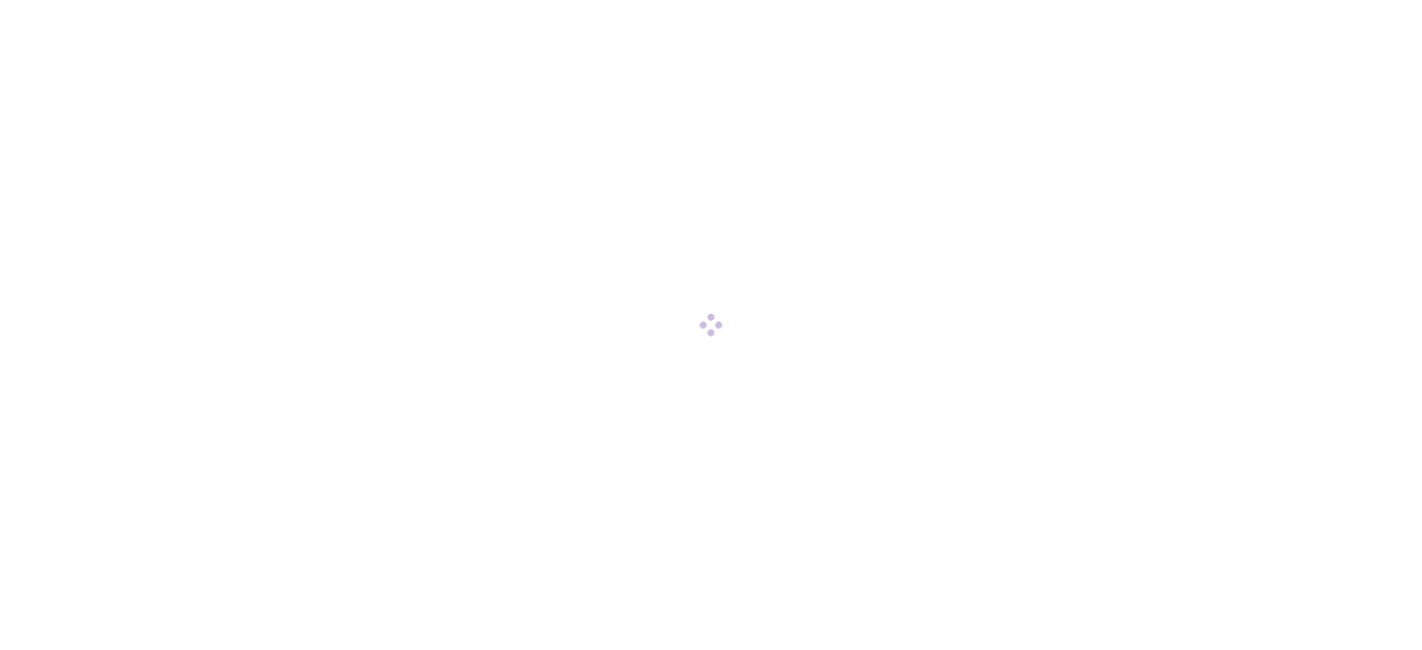 scroll, scrollTop: 0, scrollLeft: 0, axis: both 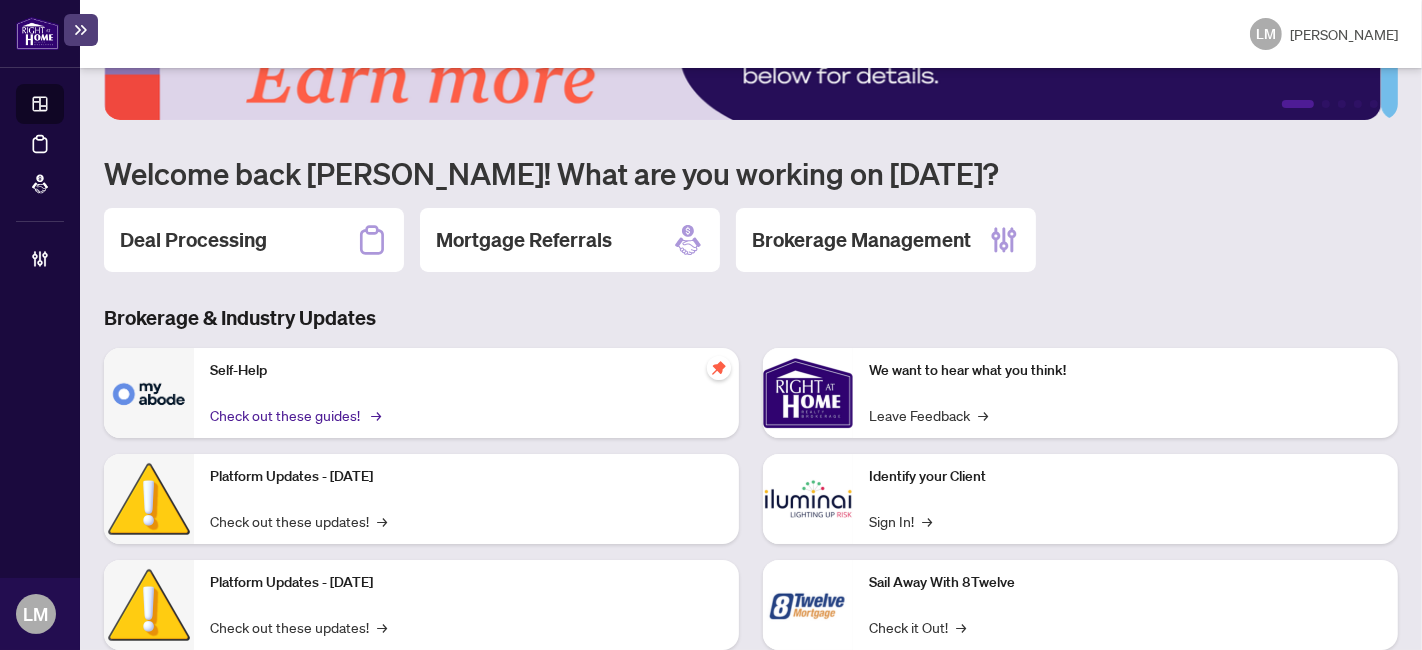 click on "Check out these guides! →" at bounding box center [294, 415] 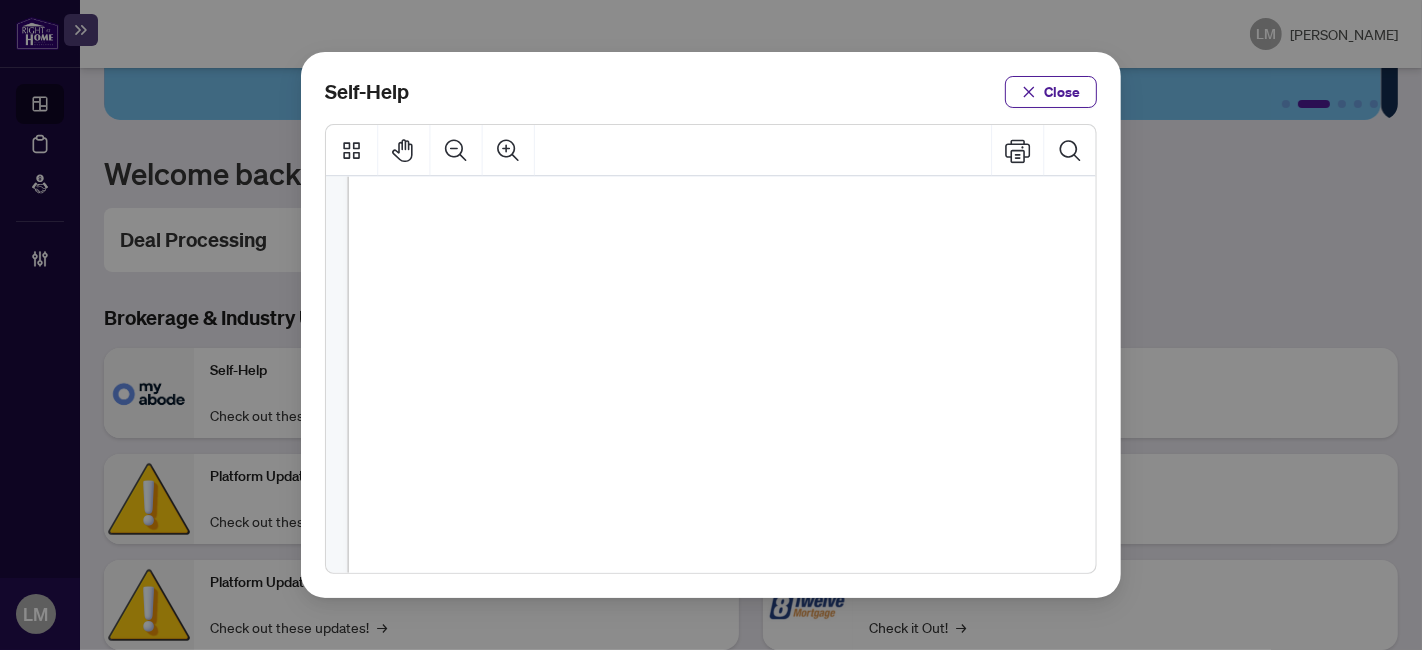 scroll, scrollTop: 555, scrollLeft: 0, axis: vertical 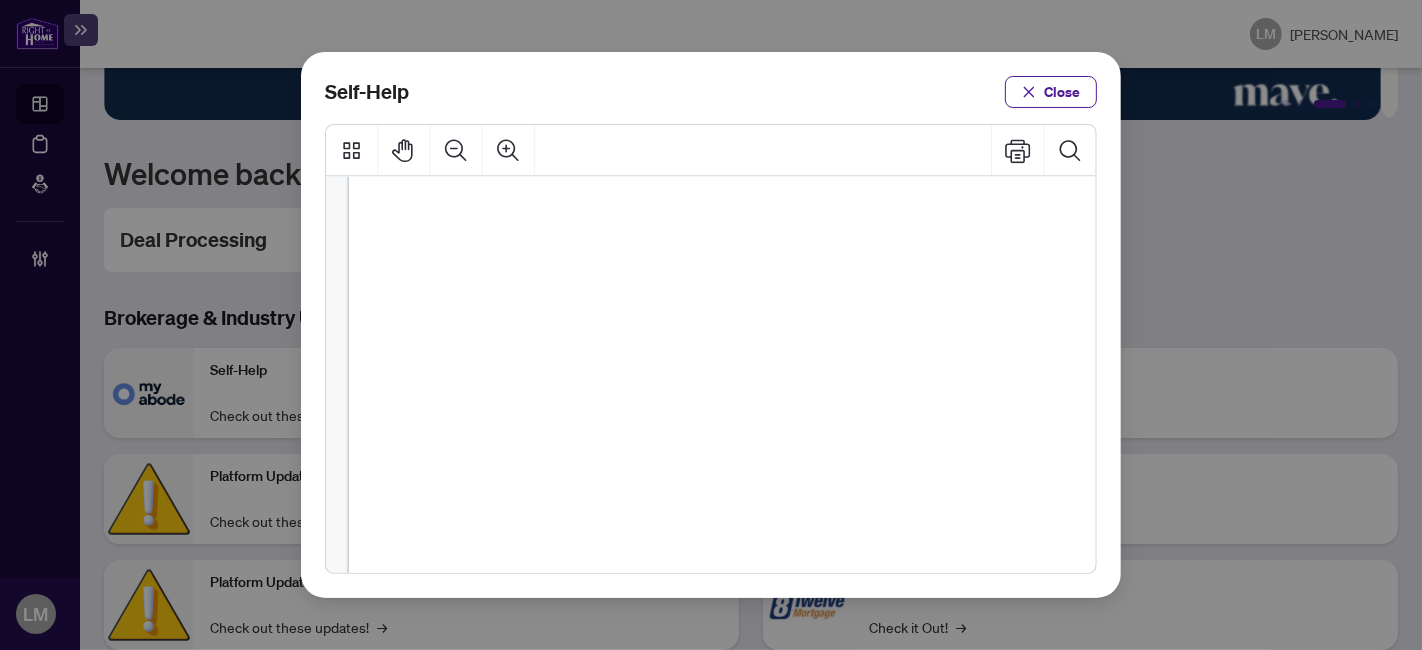 click on "PDF" at bounding box center [810, 352] 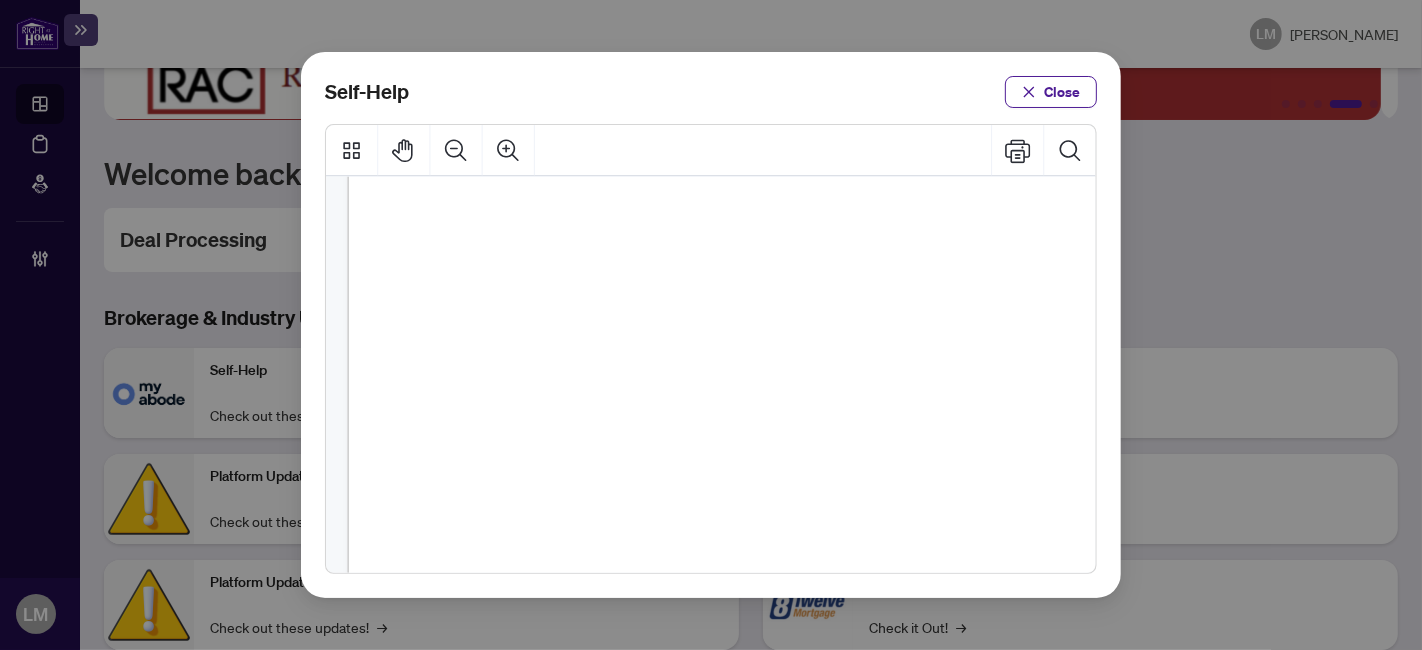 click on "PDF" at bounding box center (810, 352) 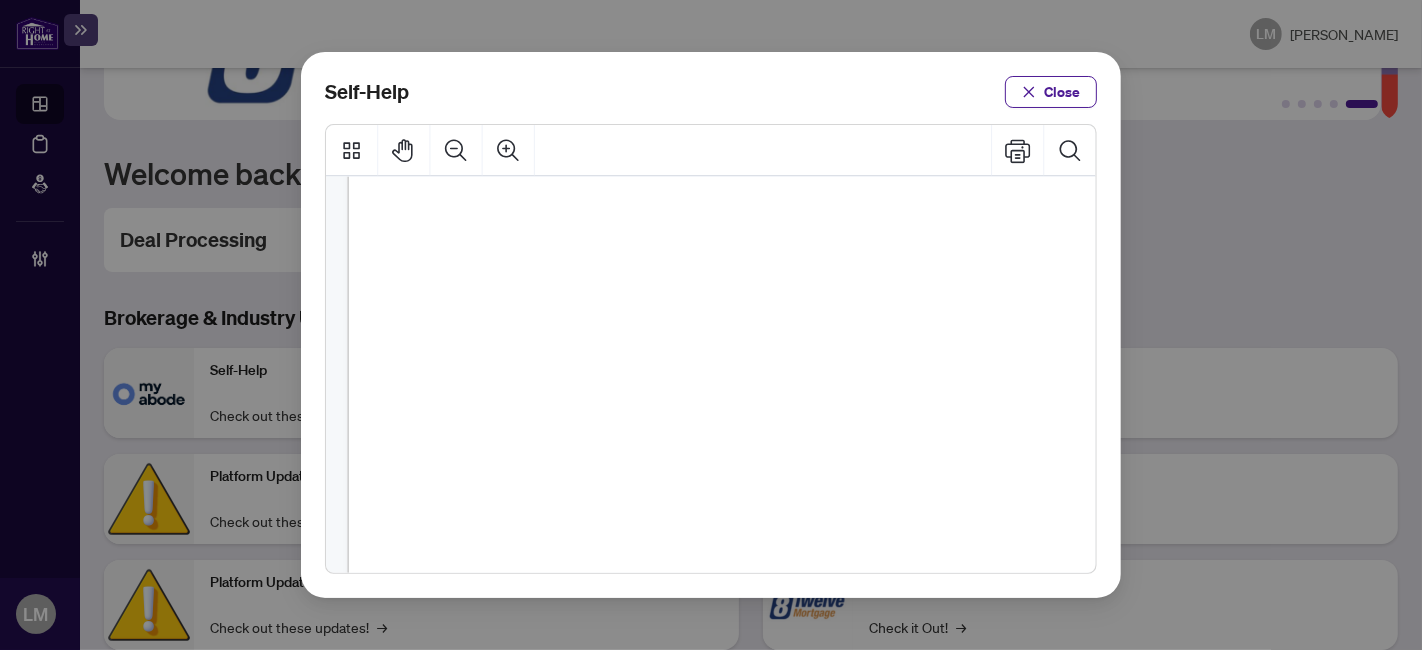 click on "How to Submit a Confirmation of Closing (" at bounding box center (620, 352) 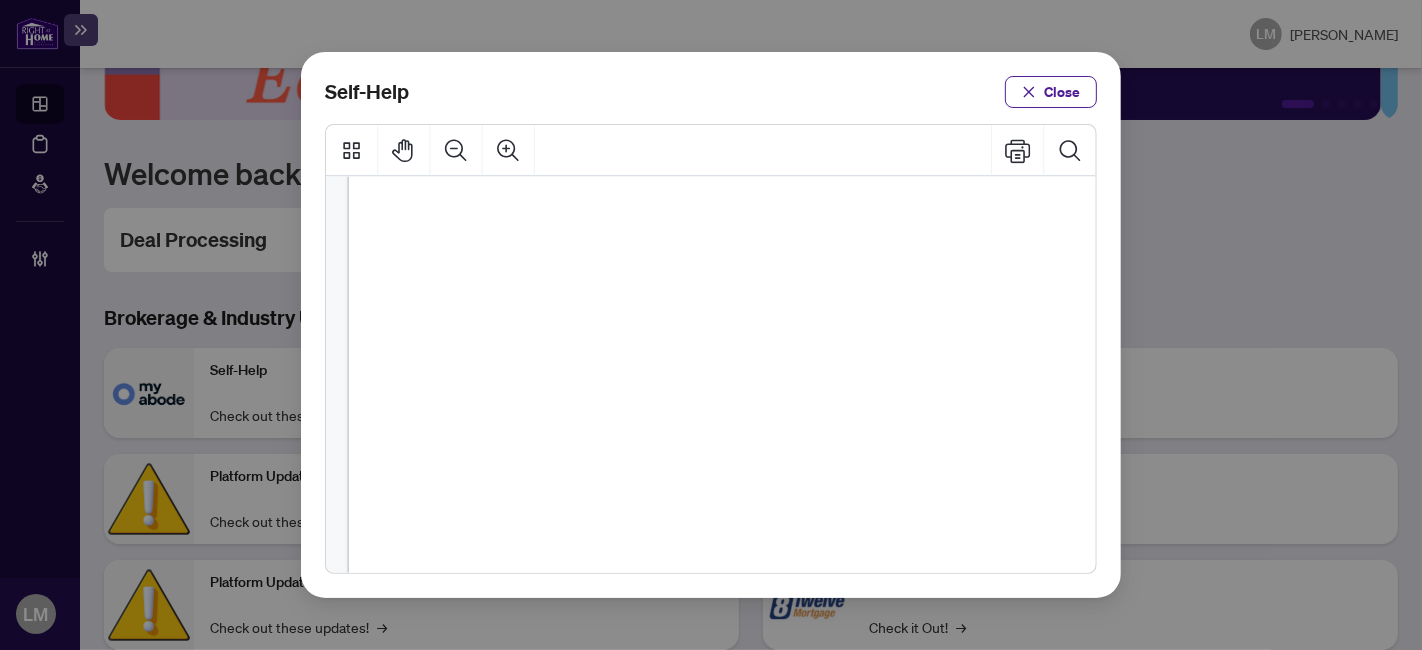 scroll, scrollTop: 0, scrollLeft: 0, axis: both 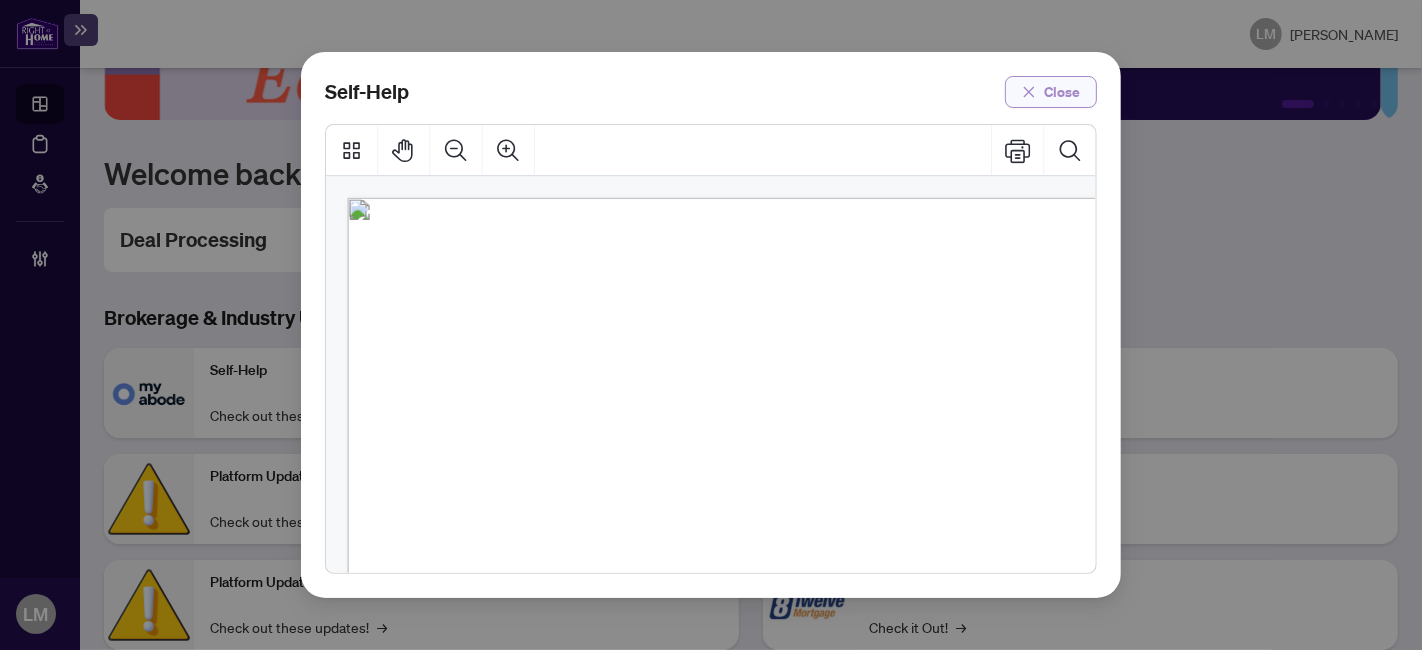 click on "Close" at bounding box center (1051, 92) 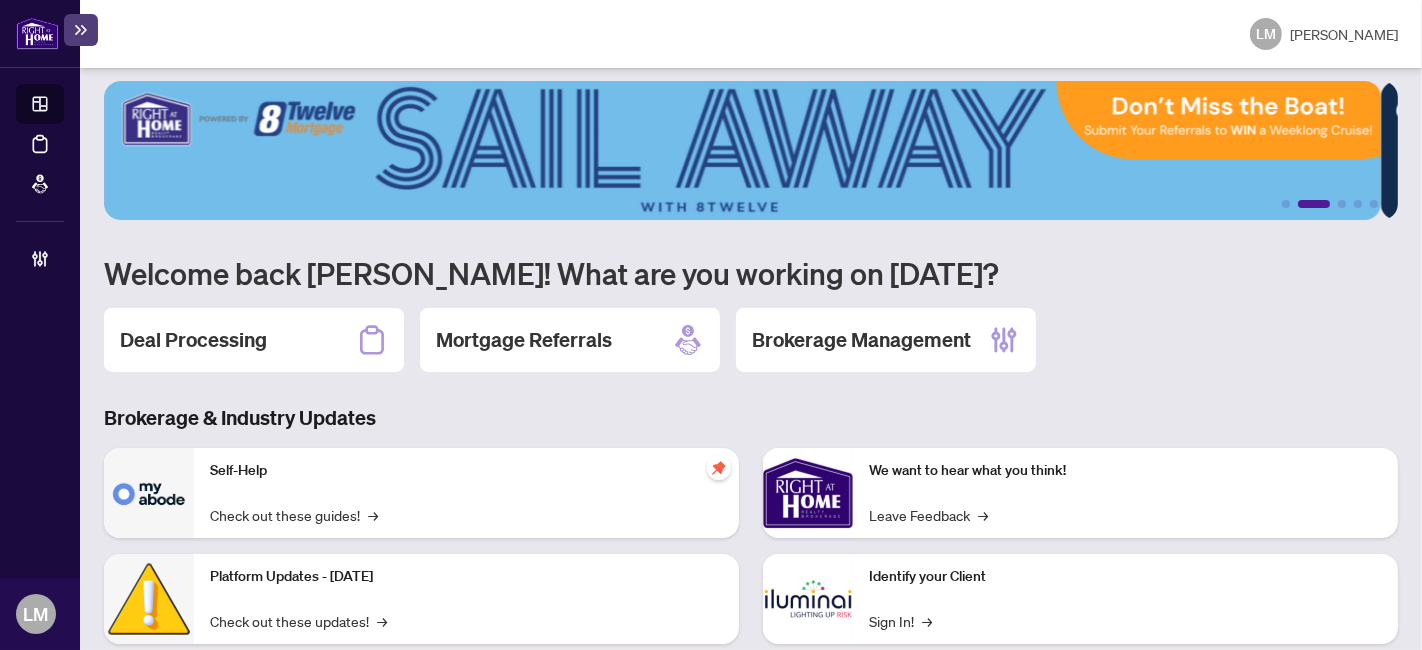 scroll, scrollTop: 0, scrollLeft: 0, axis: both 